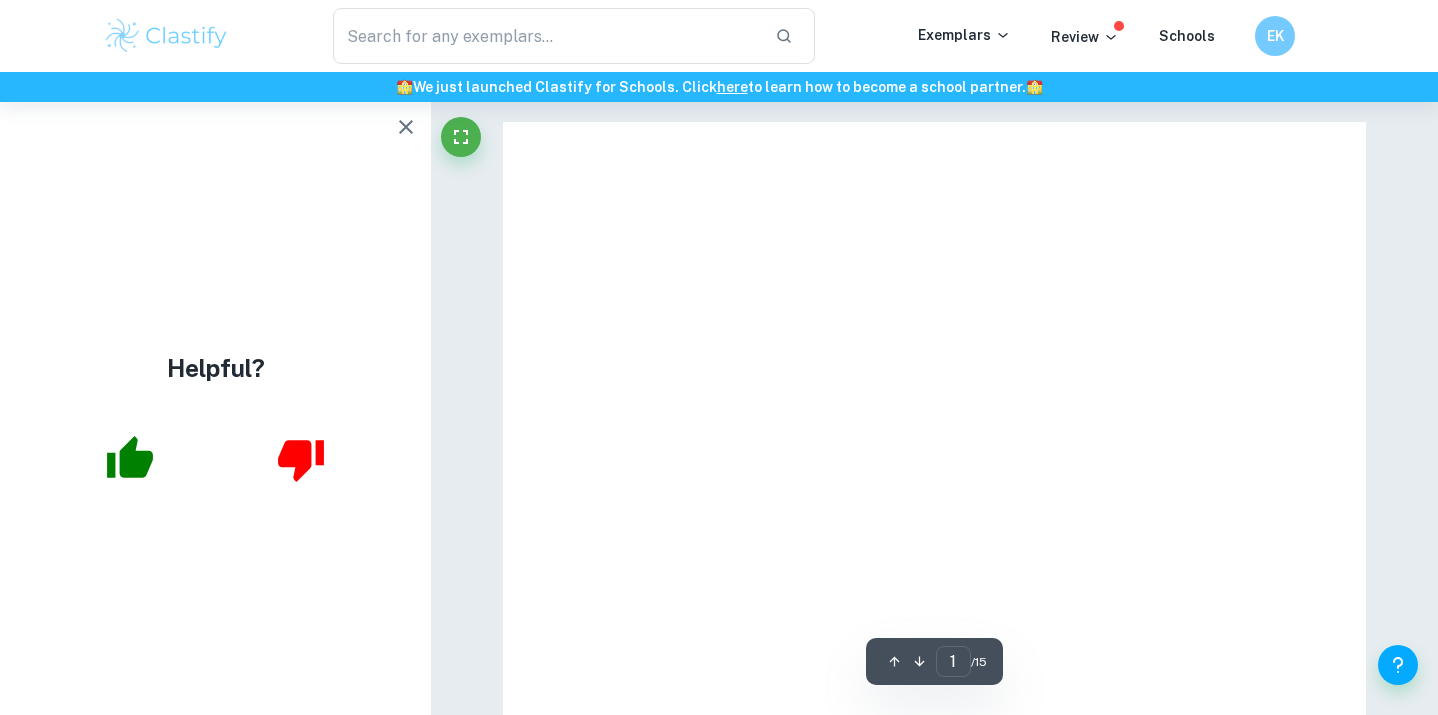 scroll, scrollTop: 0, scrollLeft: 0, axis: both 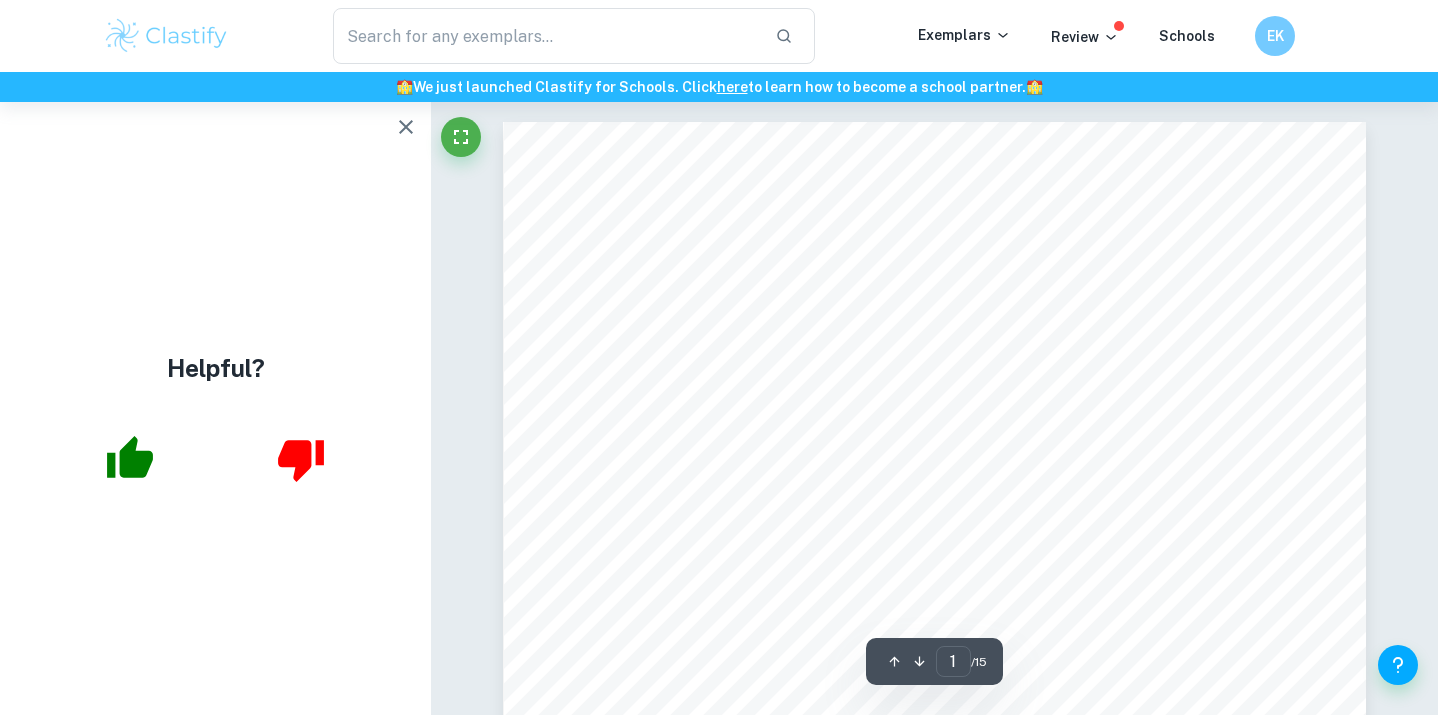 click 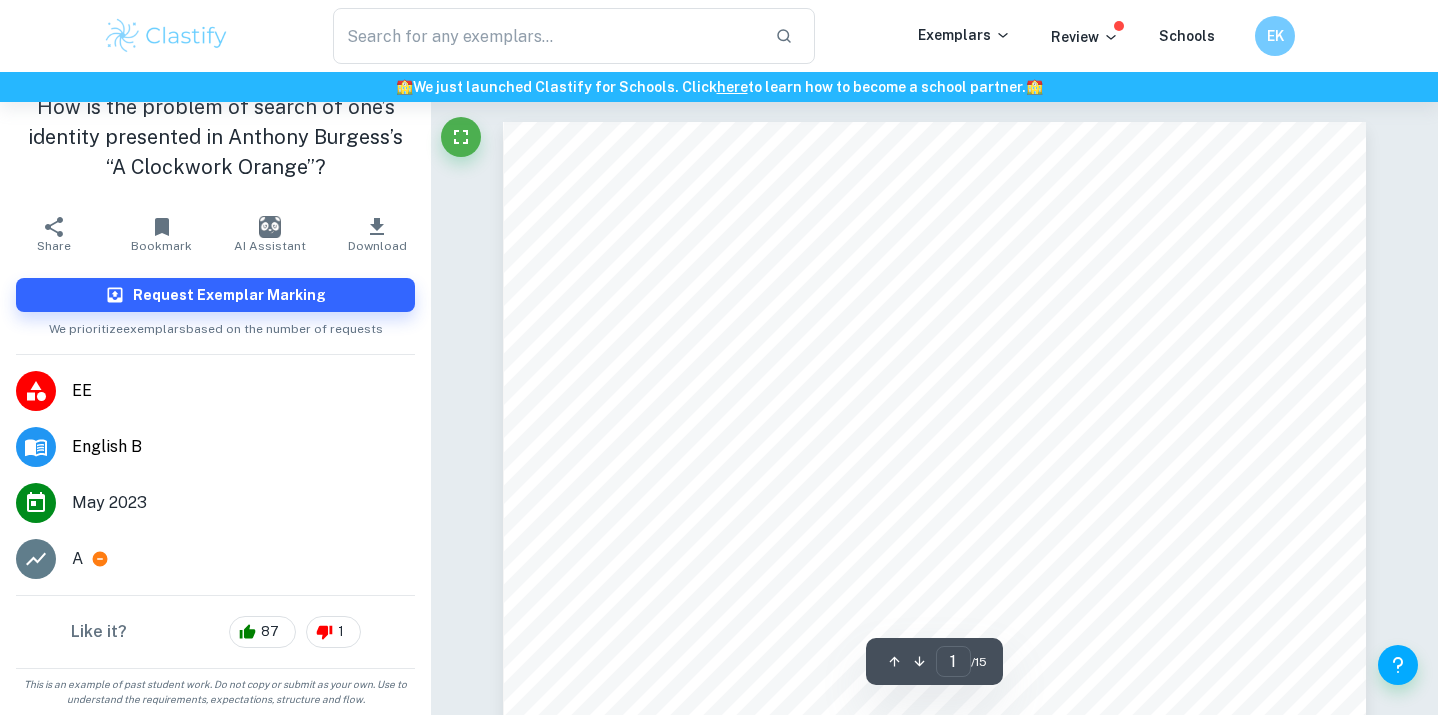 scroll, scrollTop: 26, scrollLeft: 0, axis: vertical 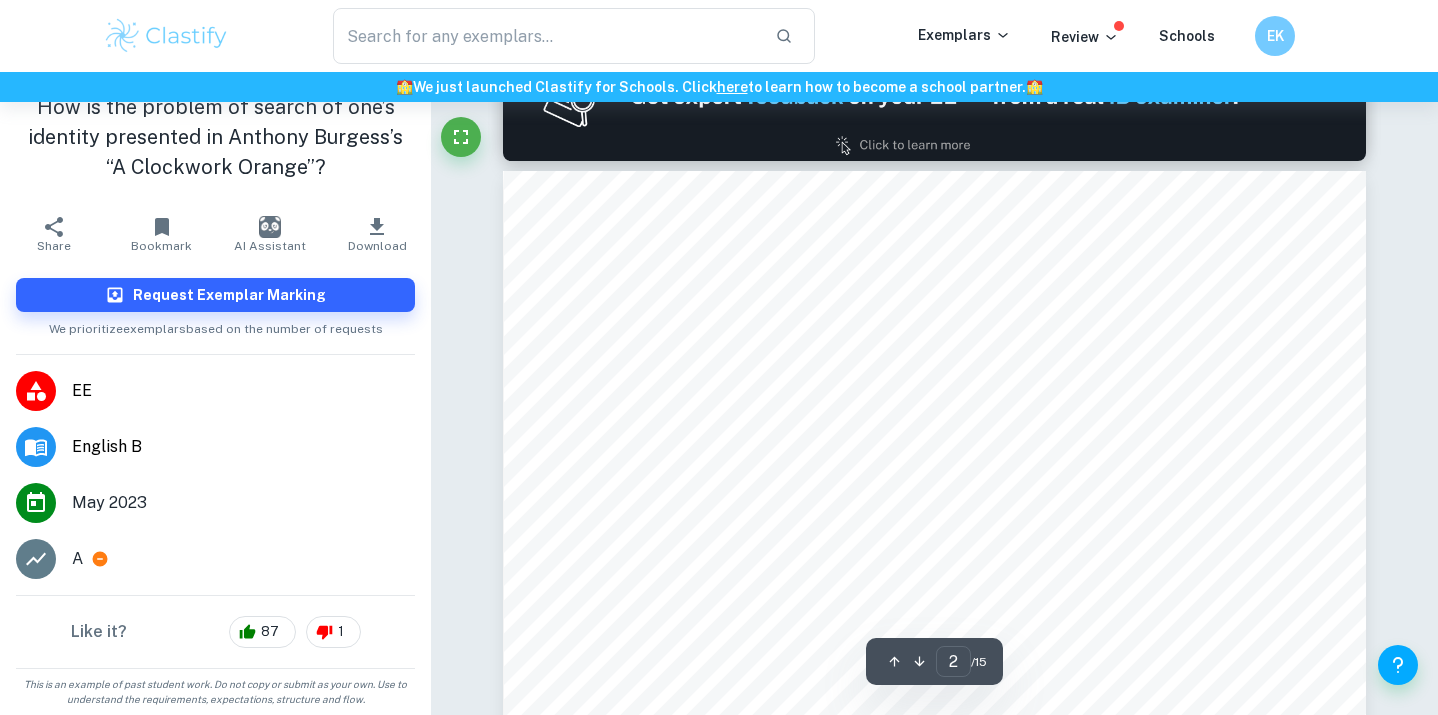 type on "1" 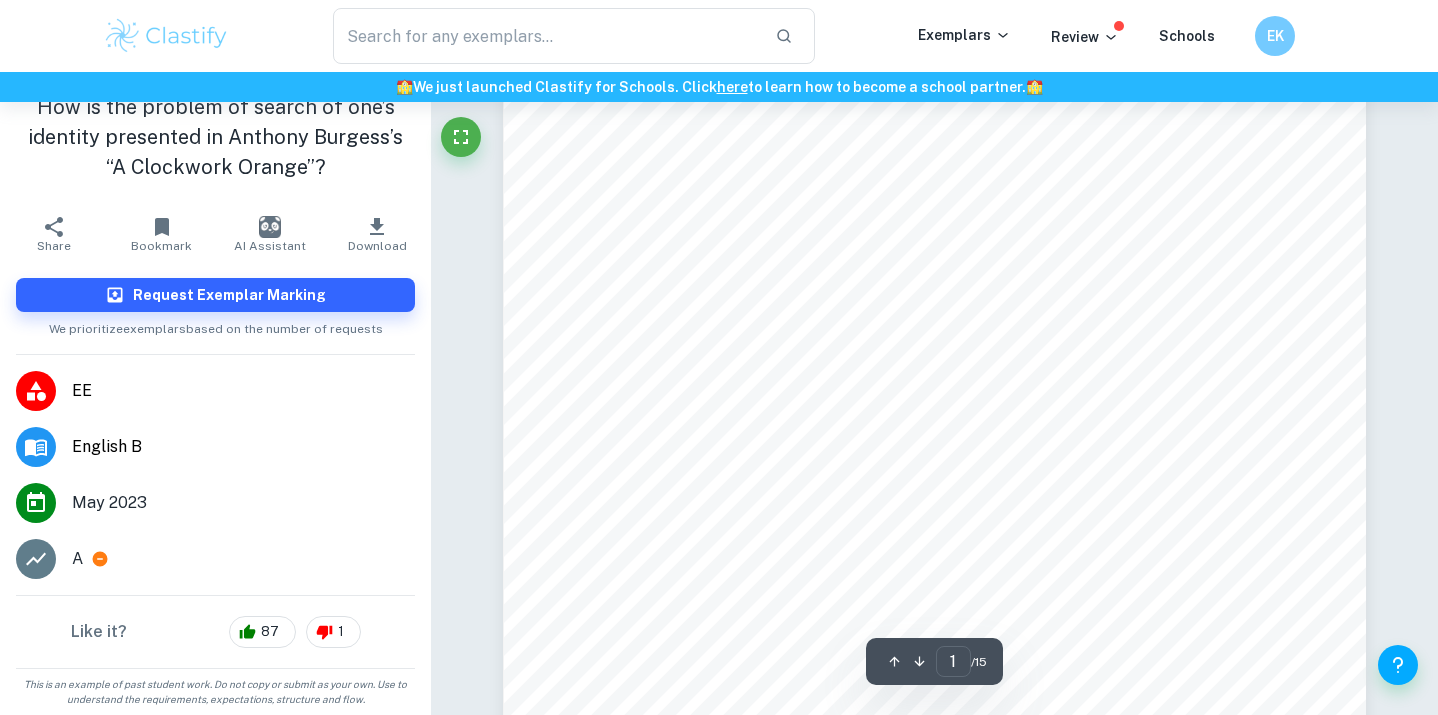scroll, scrollTop: 0, scrollLeft: 0, axis: both 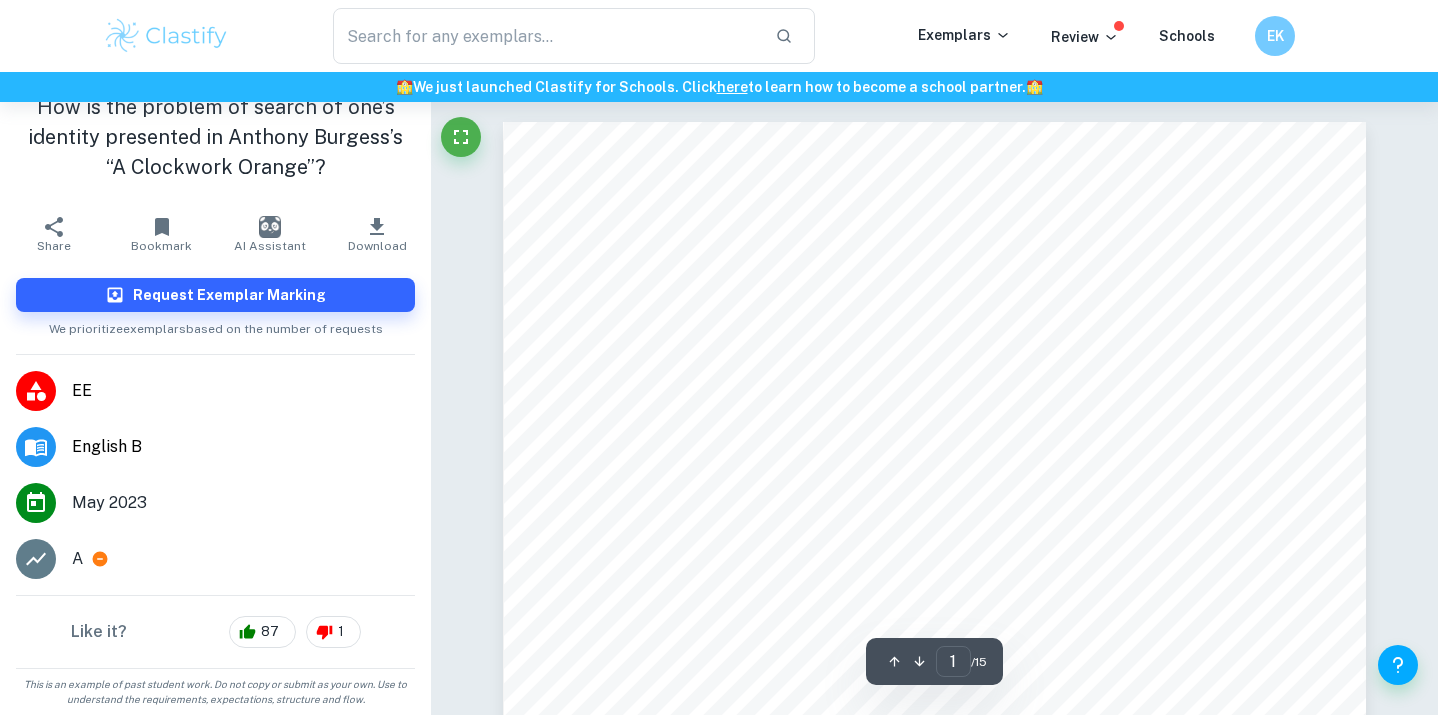 click on "1 Self and Others: Problems of Identity in Anthony Burgess's “A Clockwork Orange” Research question: How is the problem of search of one’s identity presented in Anthony Burgess’s “A Clockwork Orange”? Subject: English B, Category 3—Literature Word count: 3938" at bounding box center [934, 732] 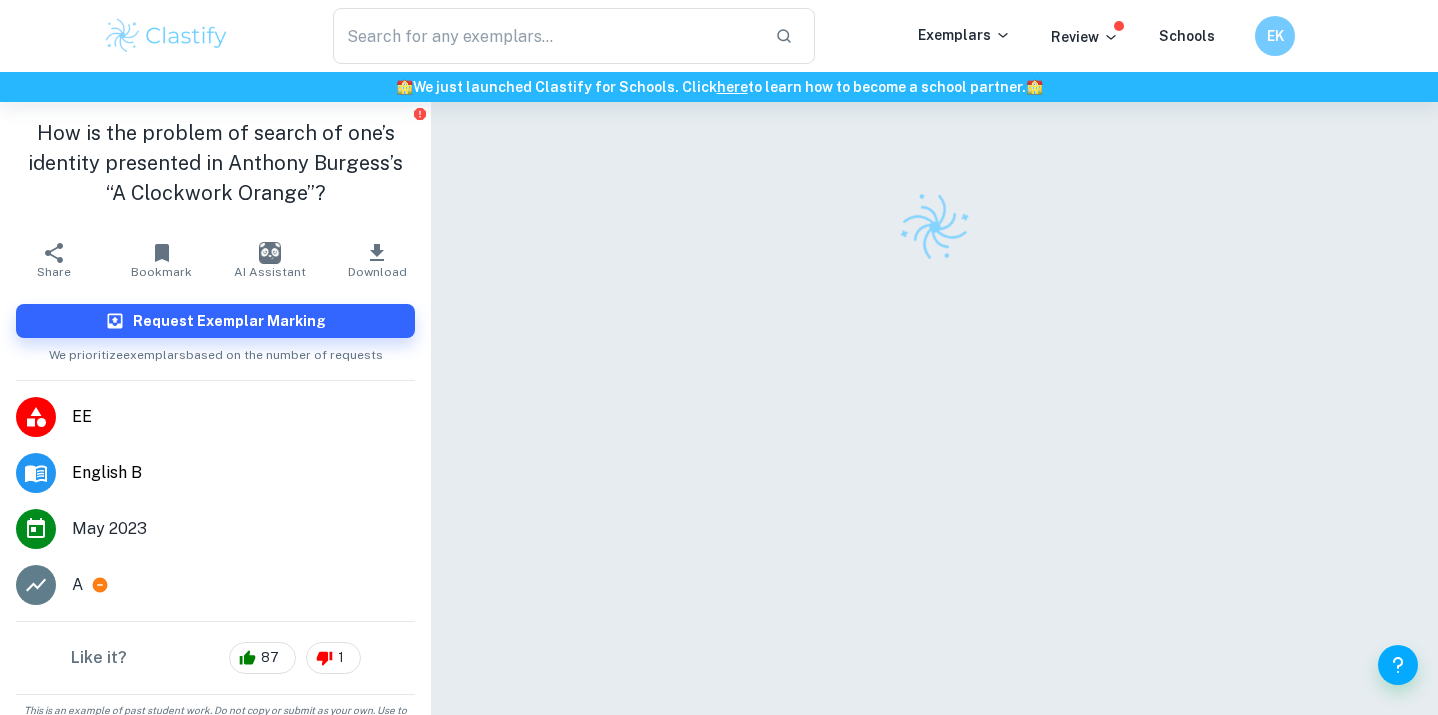 scroll, scrollTop: 0, scrollLeft: 0, axis: both 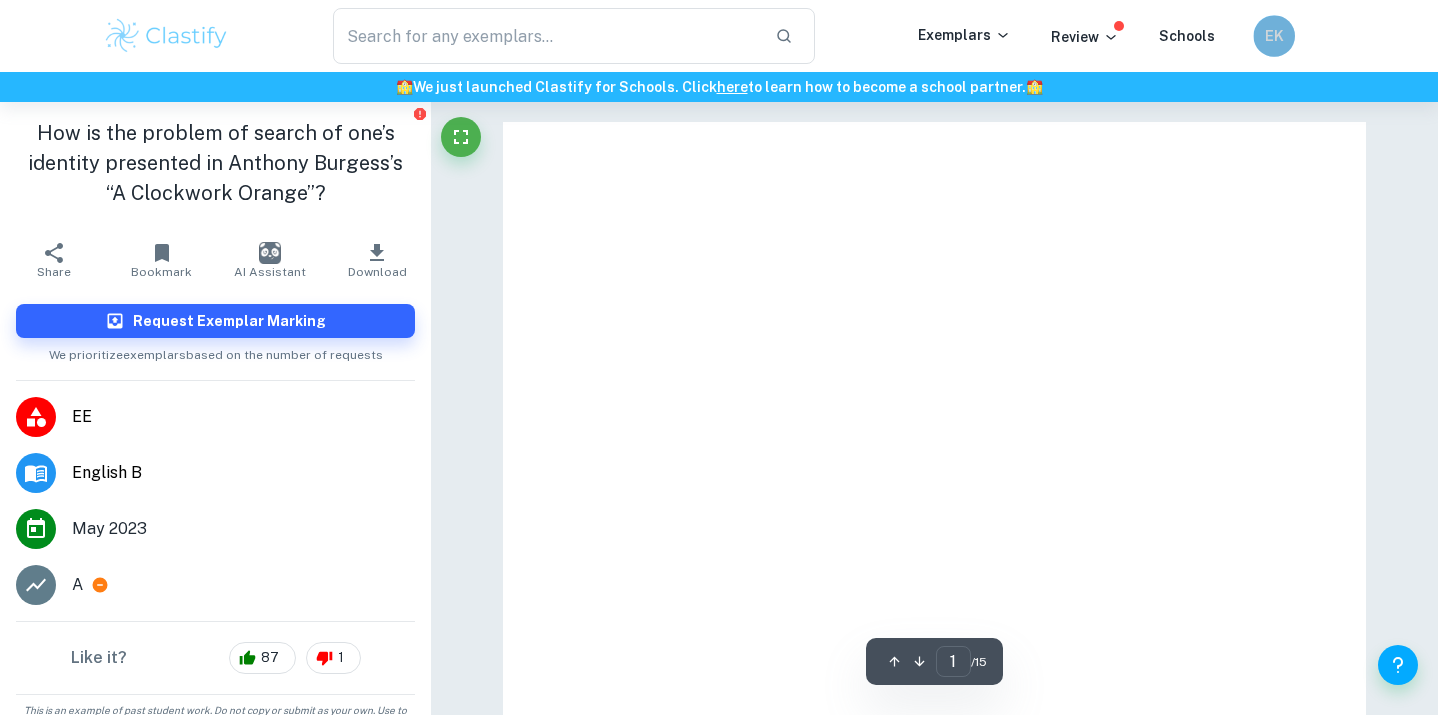 click on "EK" at bounding box center (1274, 36) 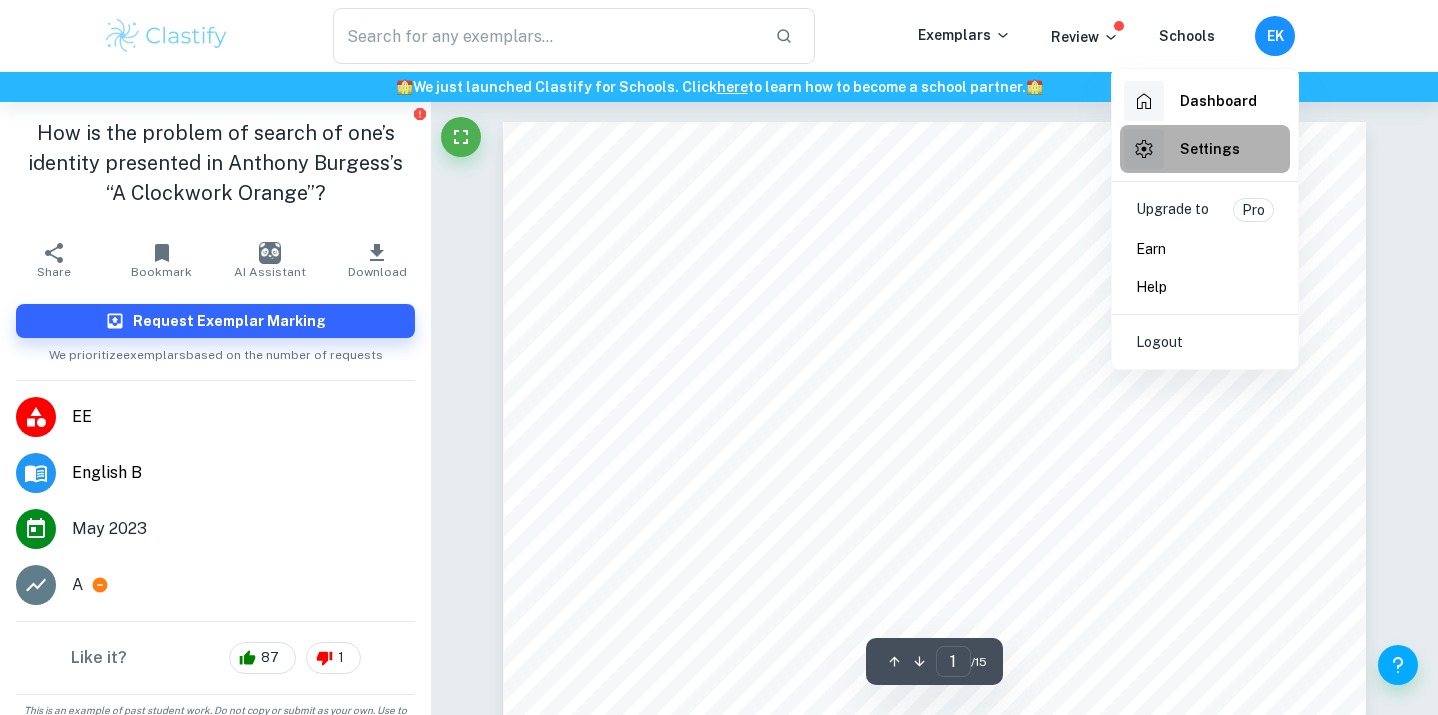 click on "Settings" at bounding box center [1210, 149] 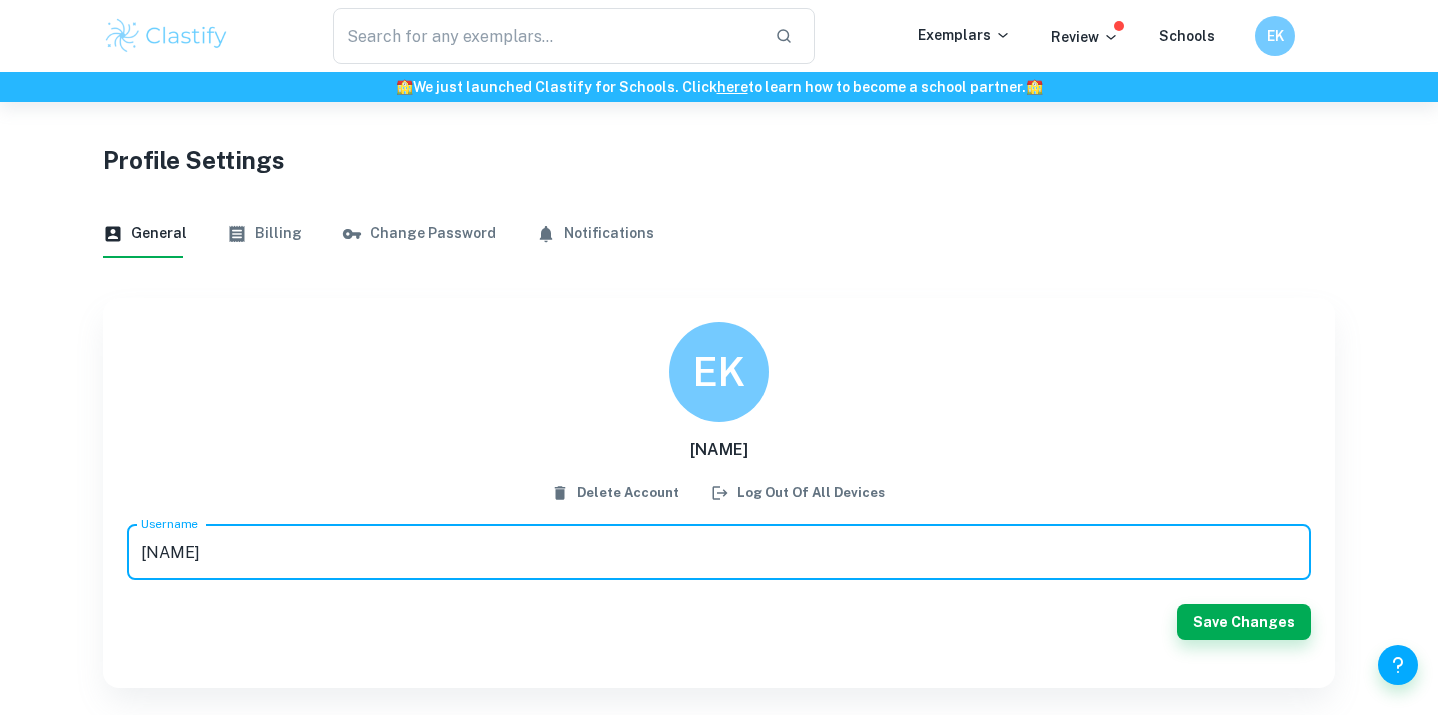 scroll, scrollTop: 0, scrollLeft: 0, axis: both 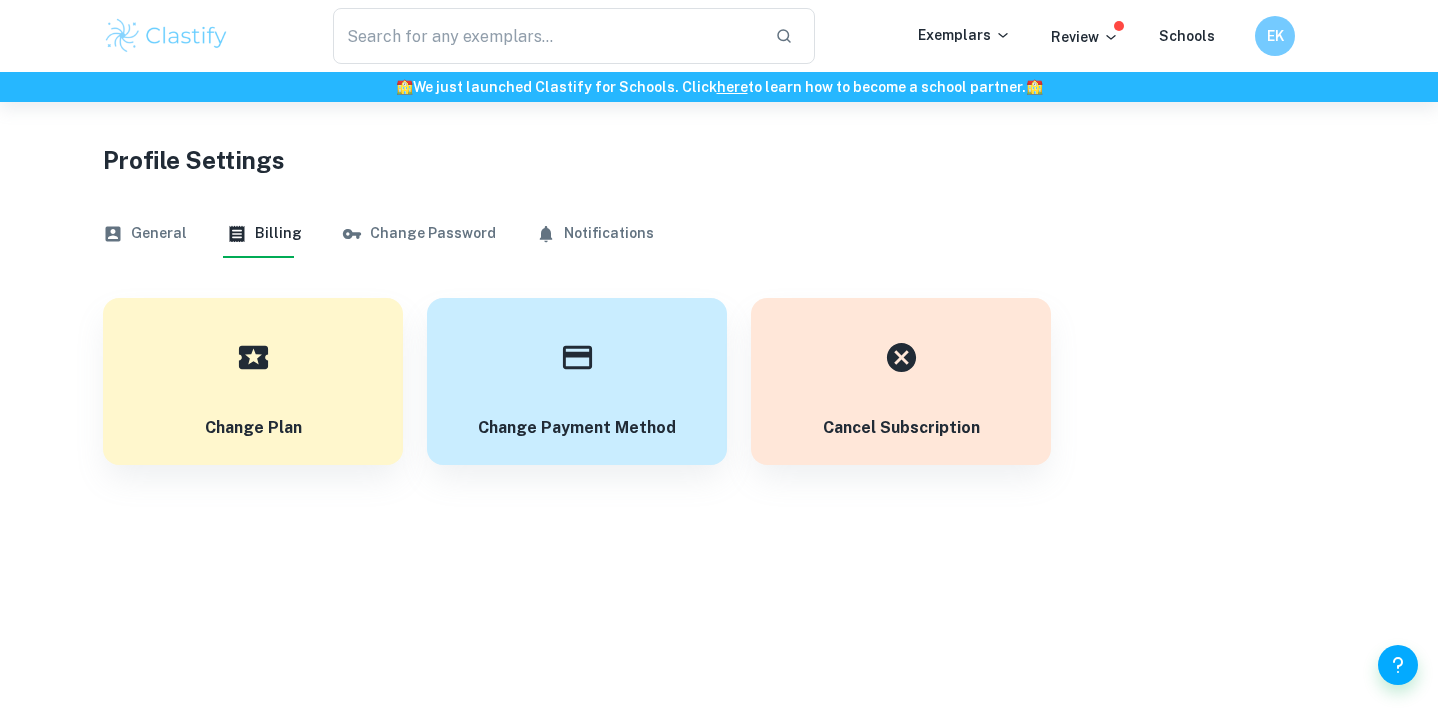 click on "Change Password" at bounding box center [419, 234] 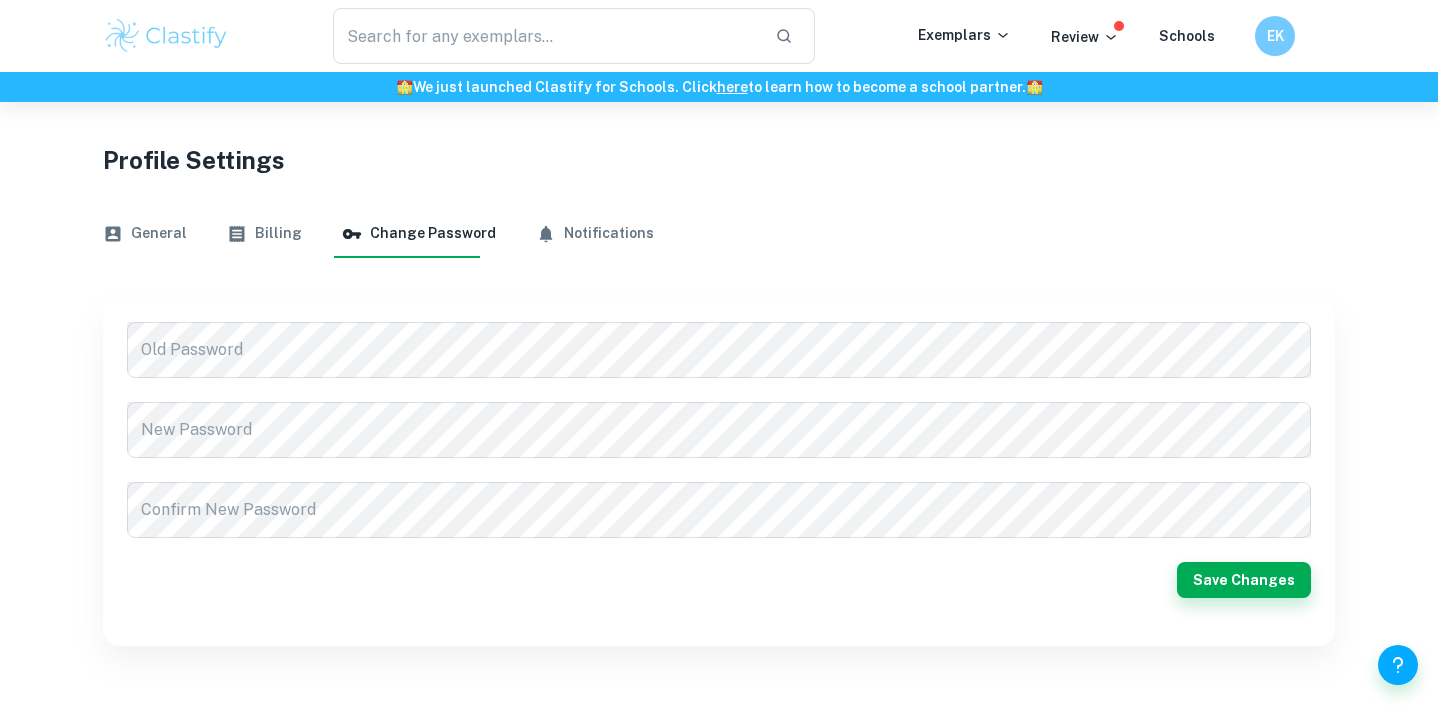 click on "Notifications" at bounding box center [595, 234] 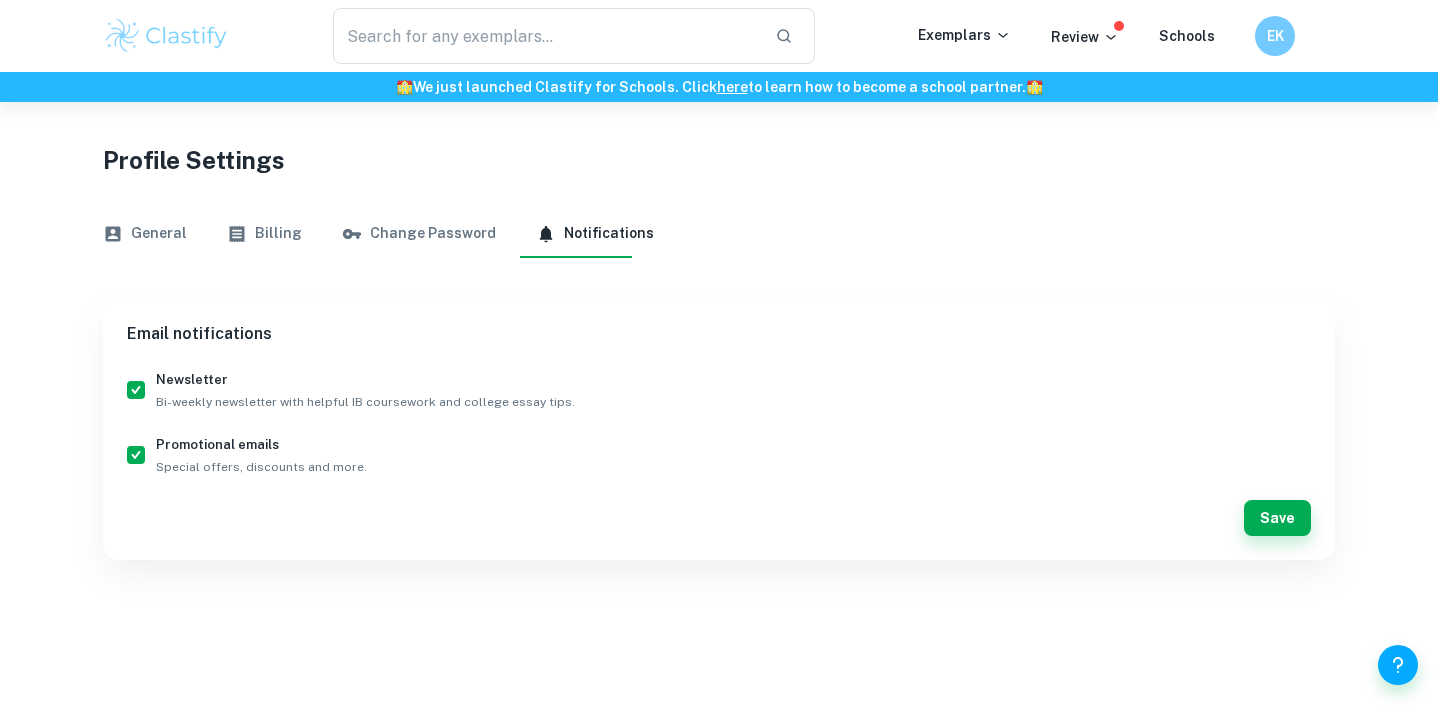 scroll, scrollTop: 0, scrollLeft: 0, axis: both 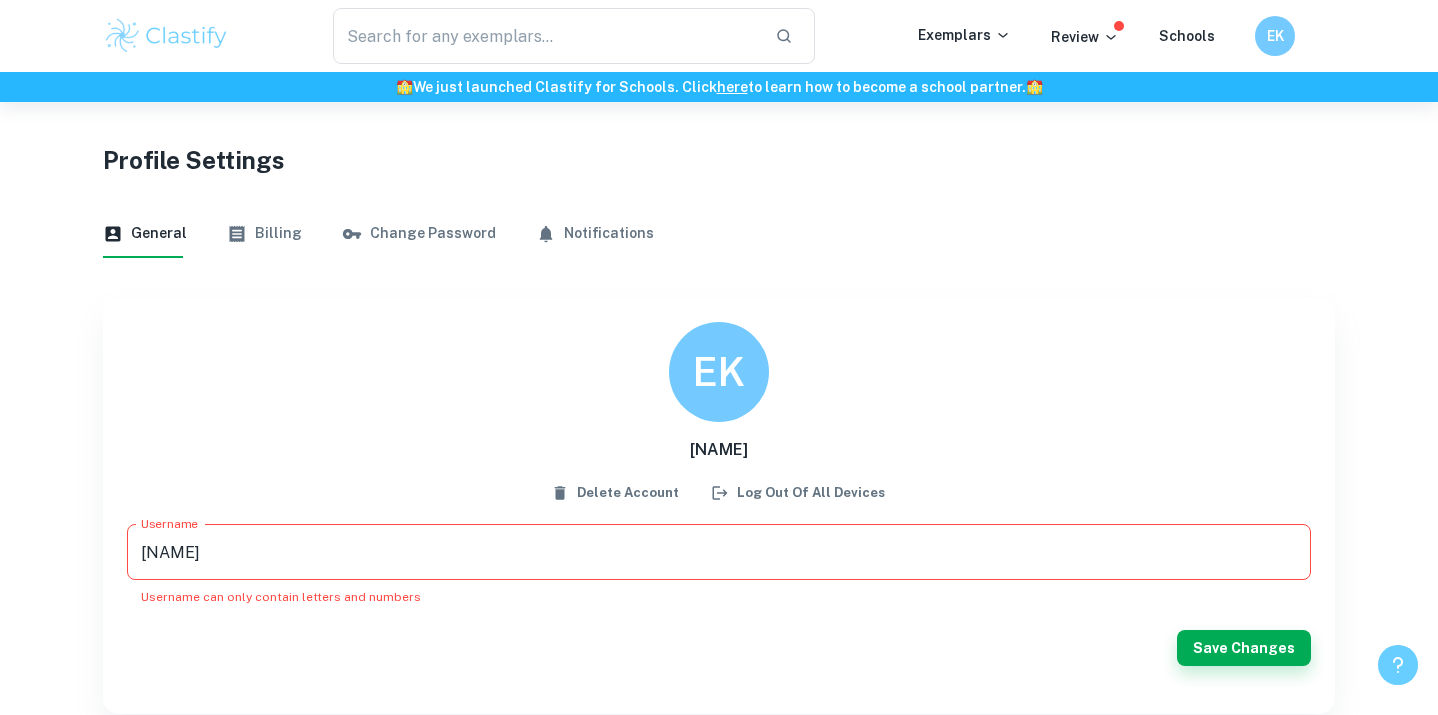 click 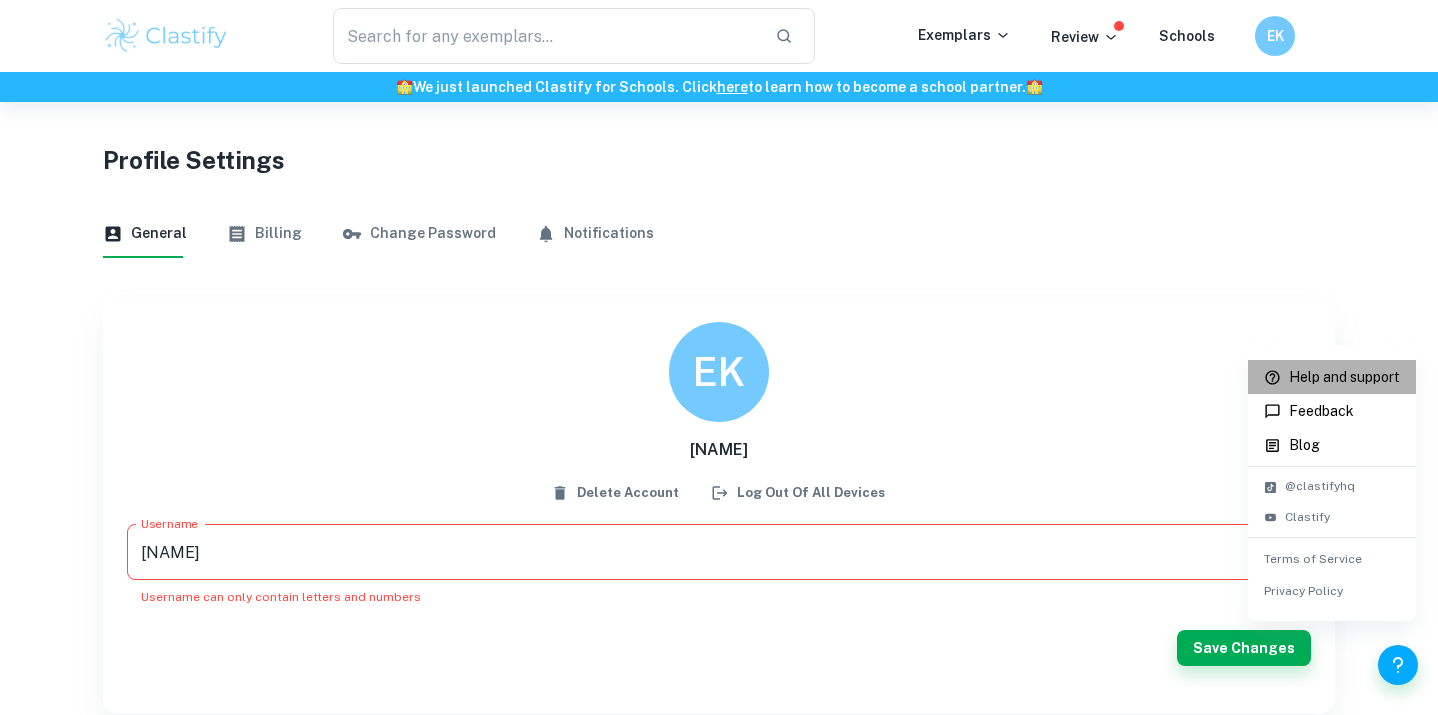 click on "Help and support" at bounding box center (1344, 377) 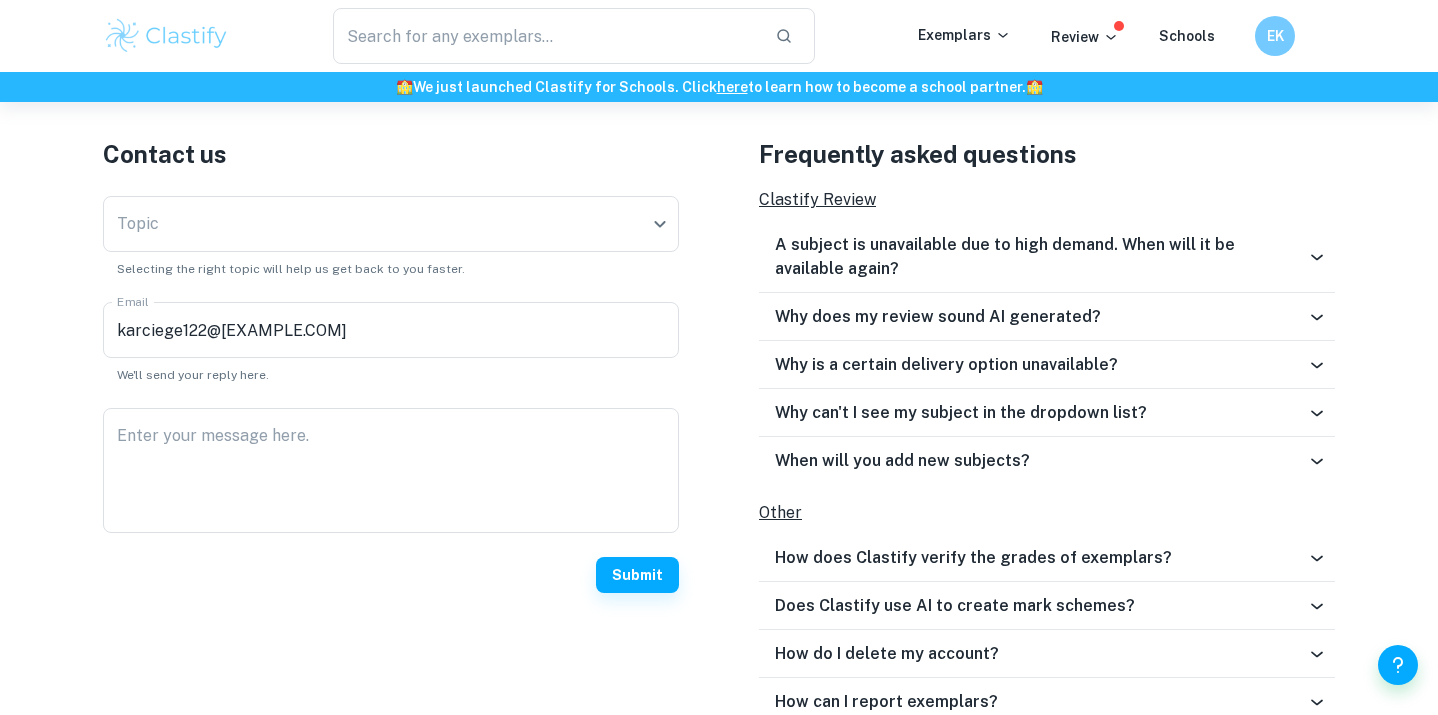 scroll, scrollTop: 649, scrollLeft: 0, axis: vertical 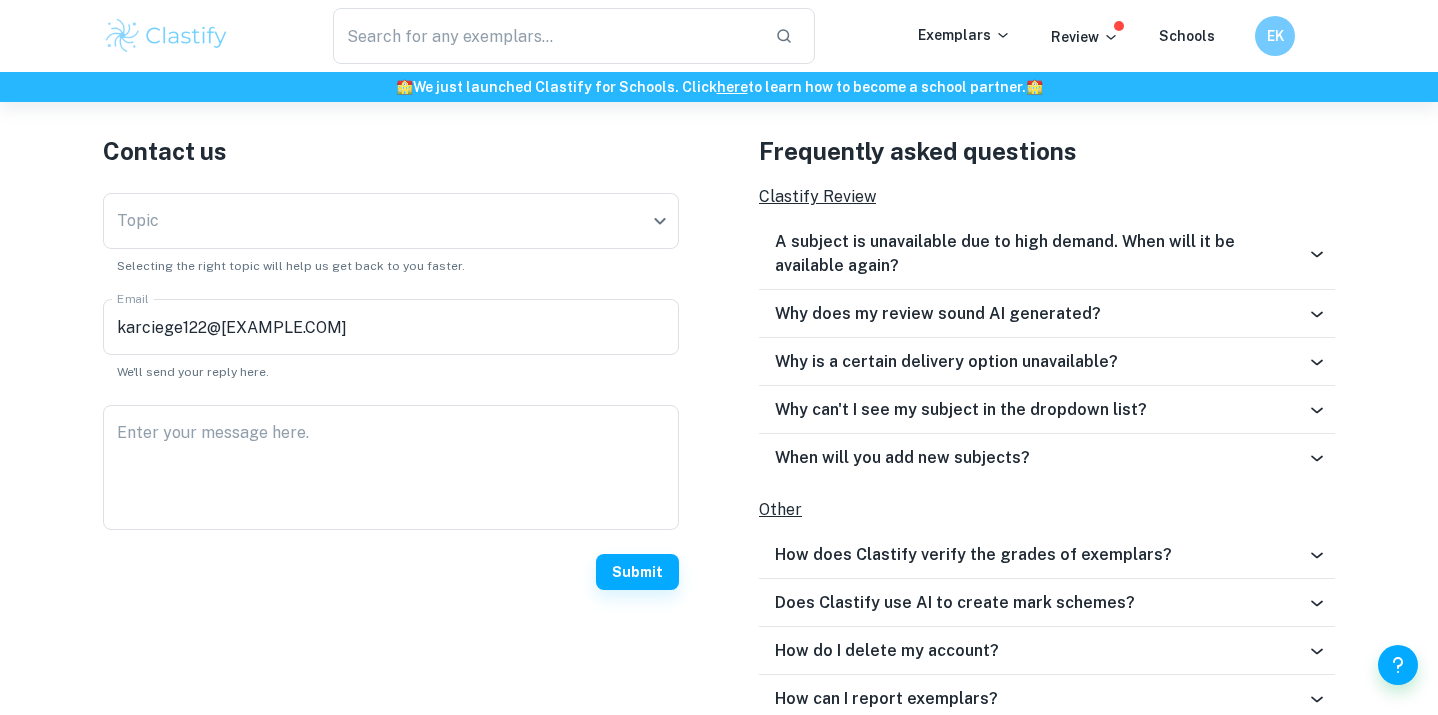 type 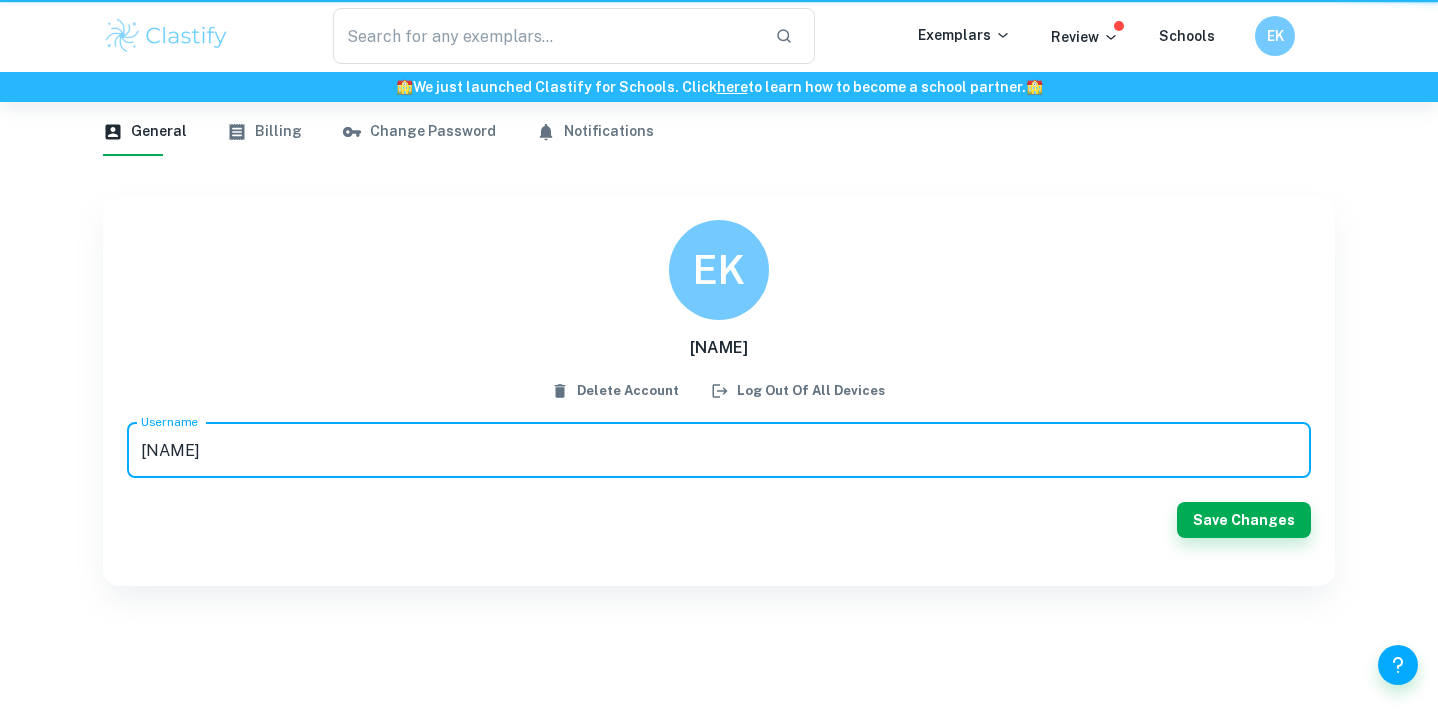scroll, scrollTop: 0, scrollLeft: 0, axis: both 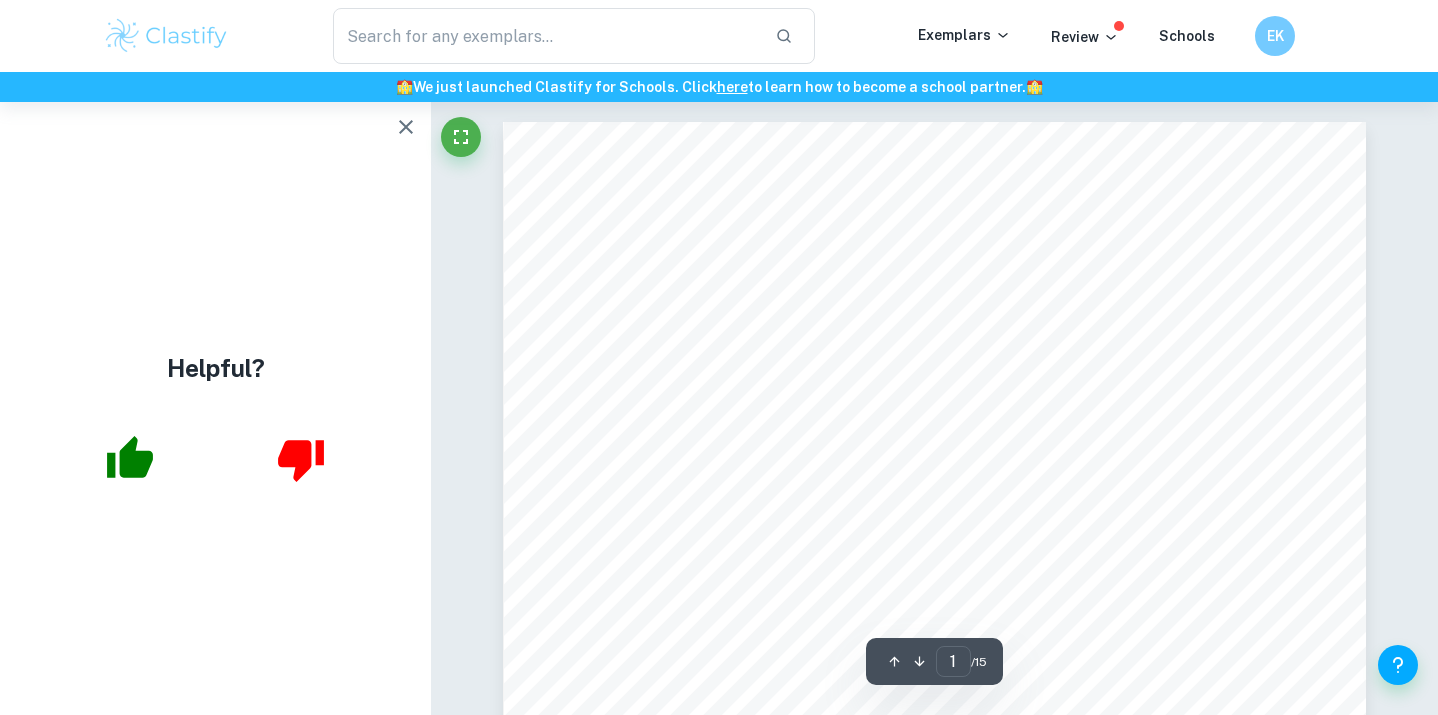 click 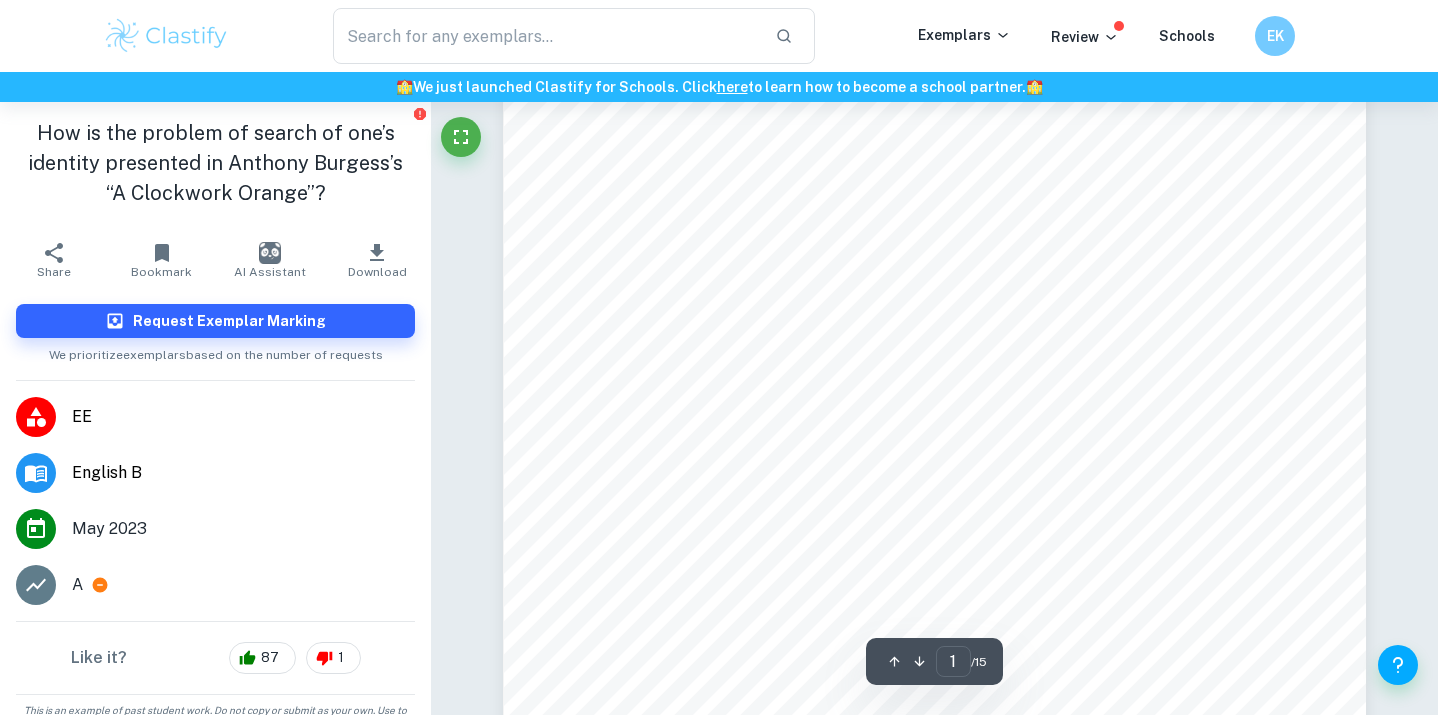 scroll, scrollTop: 0, scrollLeft: 0, axis: both 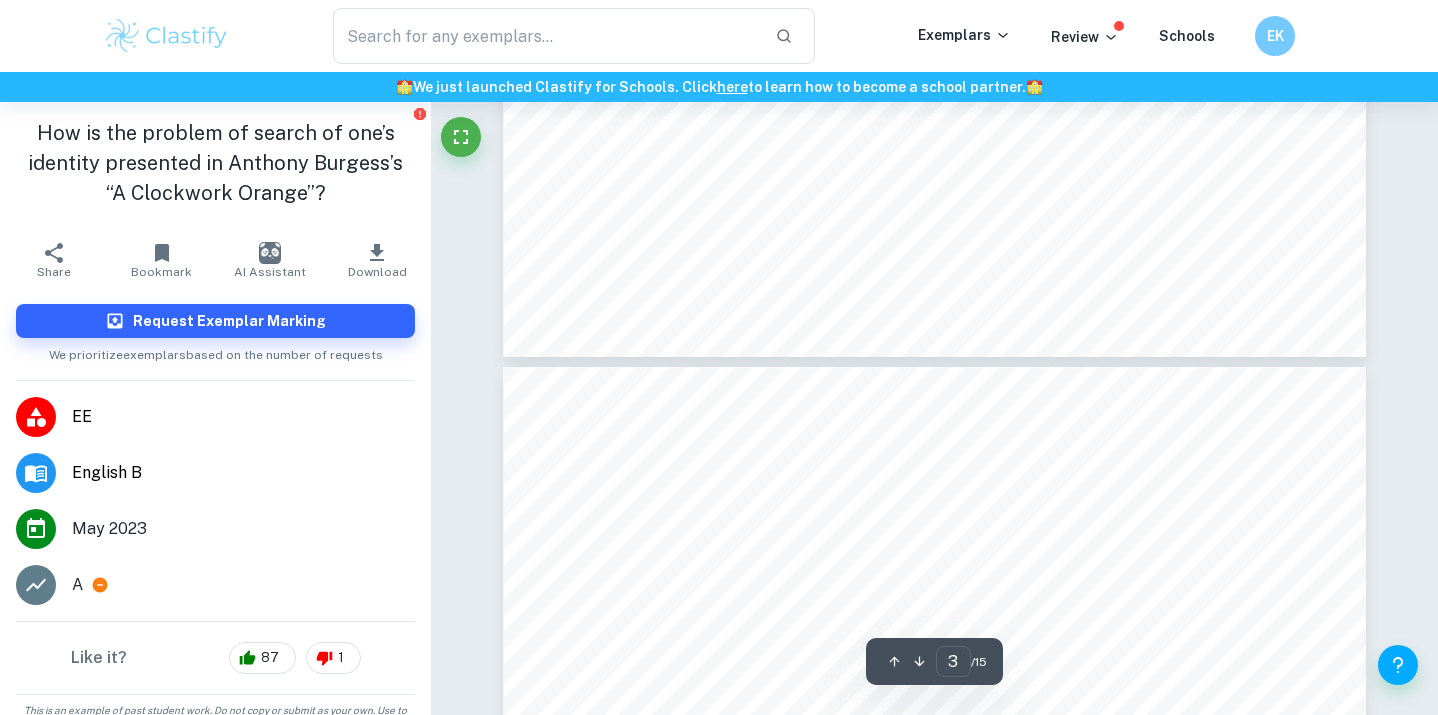 type on "4" 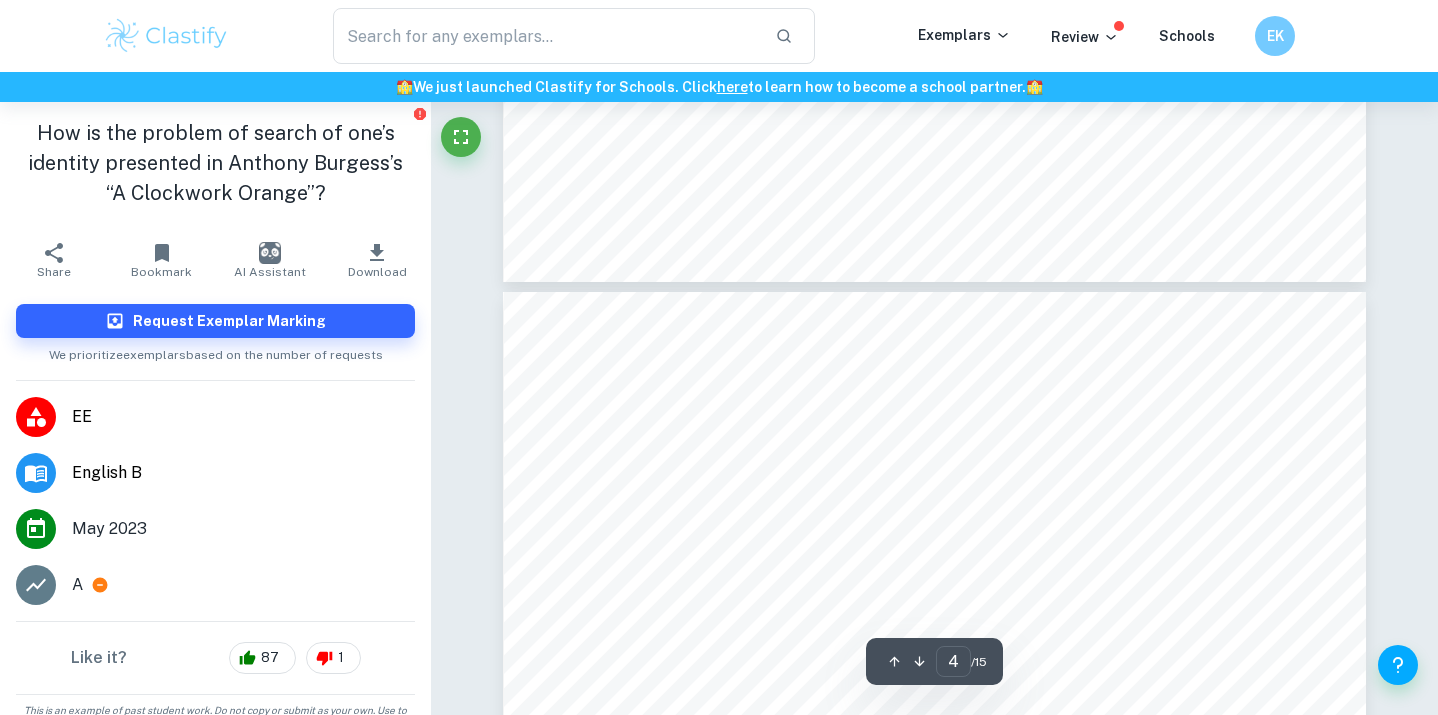 scroll, scrollTop: 3668, scrollLeft: 0, axis: vertical 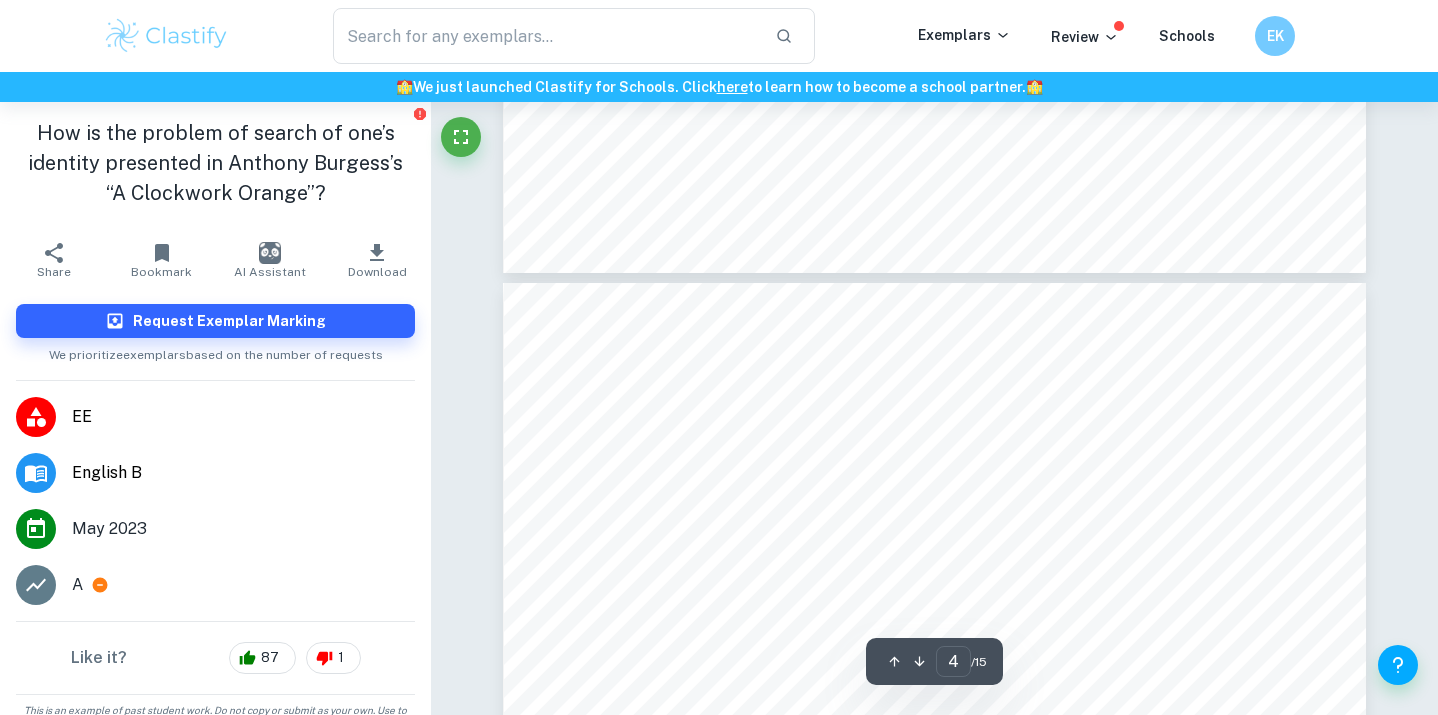 click on "3 1.   INTRODUCTION Thales of Miletus once said, “The most difficult thing in life is to know yourself” [1]. This ancient philosophers’ quote shines light on a crucial issue that has haunted humanity since the dawn of civilization – “How does one find their true personal identity?”. With the recent increase in usage of image-centric social media platforms, like Instagram or Tik Tok, society is seen as moving further away from gaining a plausible answer to this question. That is because these applications facilitate constant social comparison, which ultimately leads to formation of a falsified identity, as in name of achieving the imposed unrealistic standards they are willing to destroy their true selves. Having hand observed over the years the growing negative effect that such platforms have on a number of my peers, I decided to investigate how certain books present identity search. My exploration led me to discover [2]. One of such examples was 1962 novel   A Clockwork Orange," at bounding box center [934, -337] 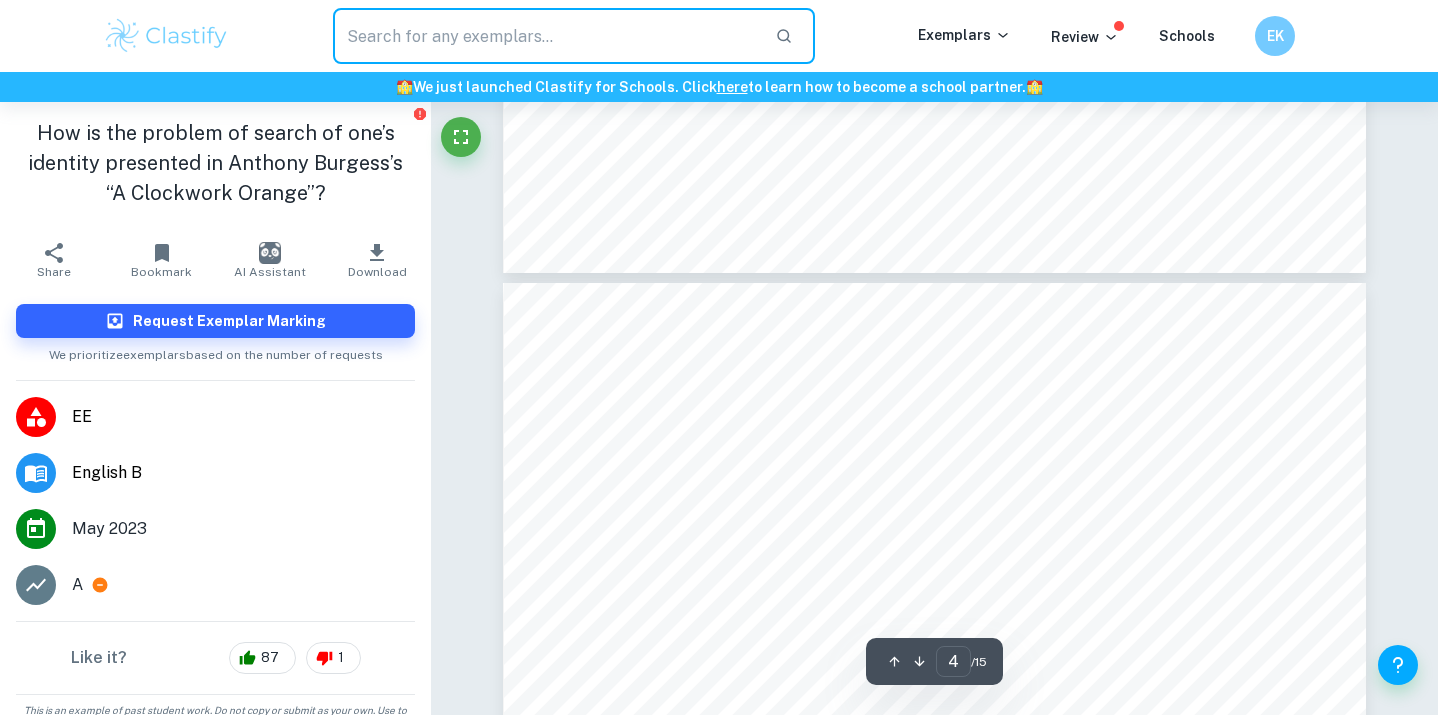 type 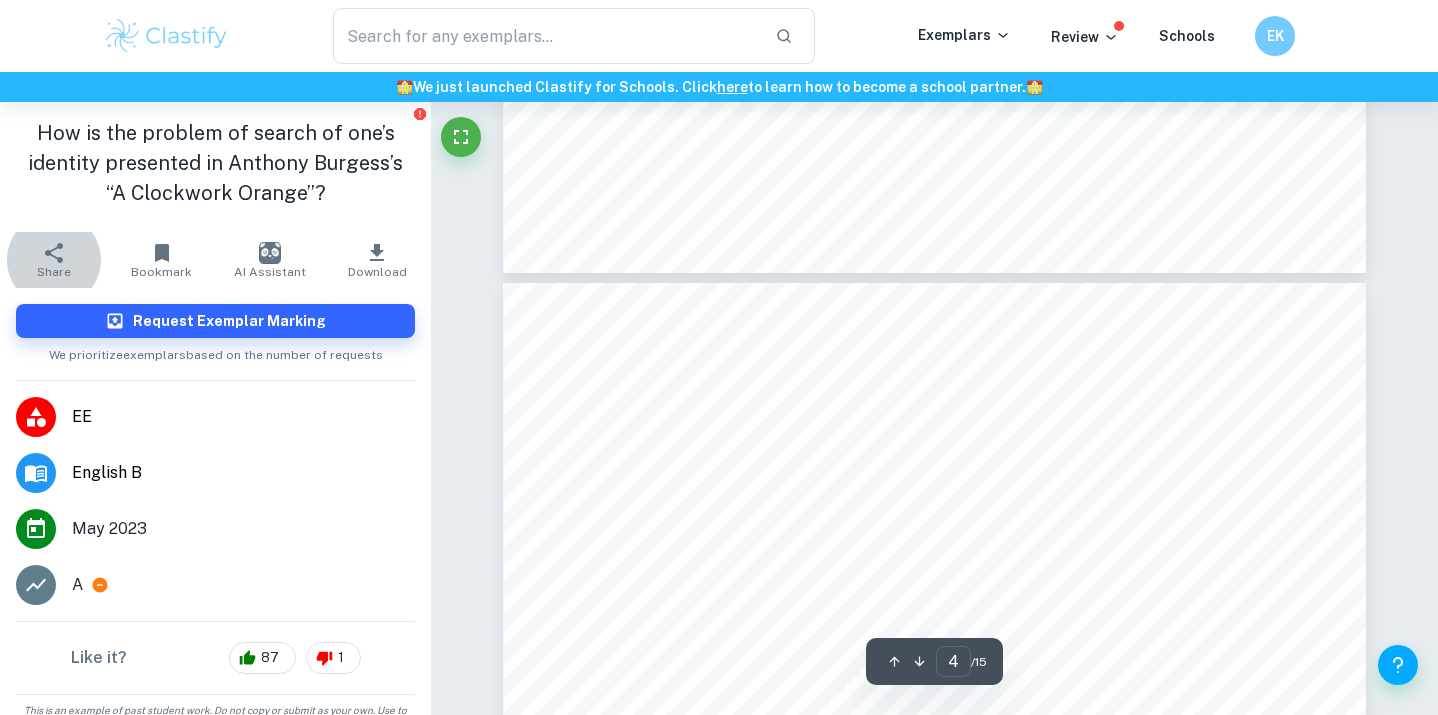 type 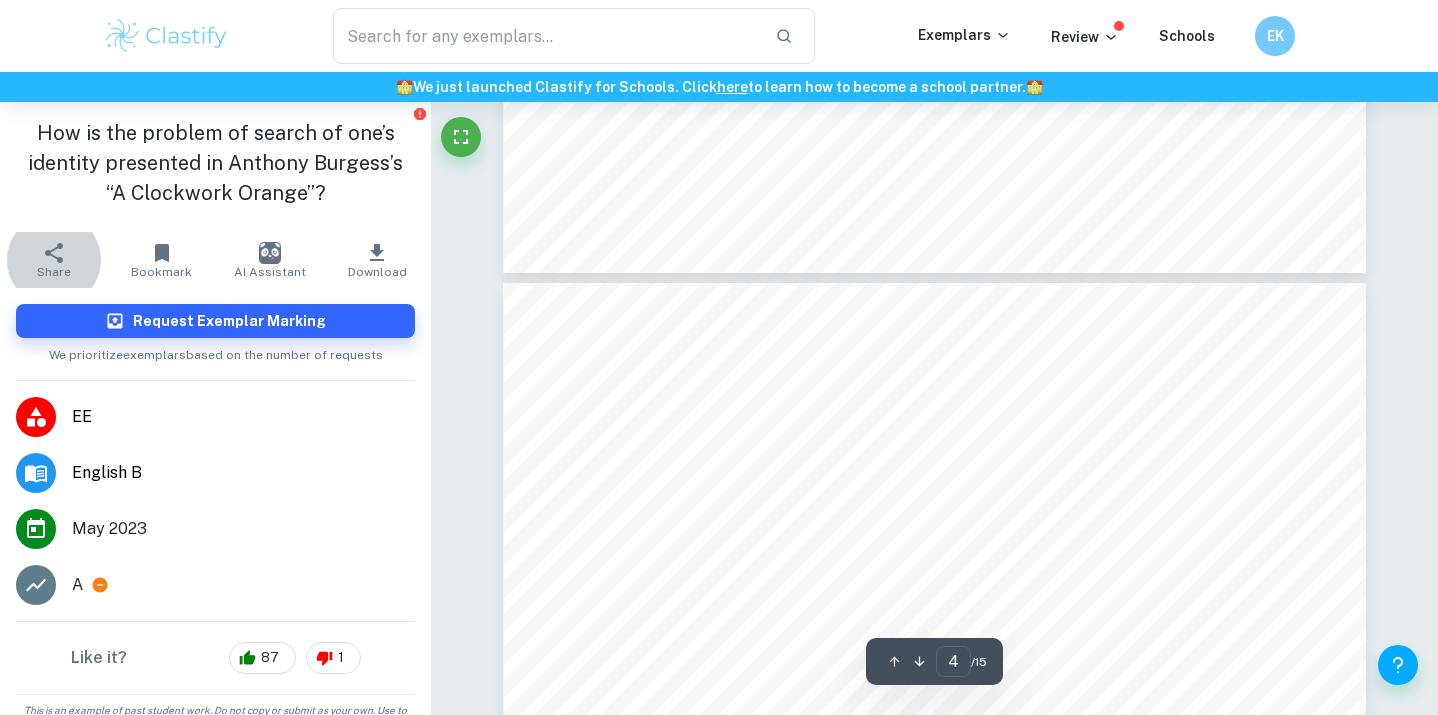 click on "3 1.   INTRODUCTION Thales of Miletus once said, “The most difficult thing in life is to know yourself” [1]. This ancient philosophers’ quote shines light on a crucial issue that has haunted humanity since the dawn of civilization – “How does one find their true personal identity?”. With the recent increase in usage of image-centric social media platforms, like Instagram or Tik Tok, society is seen as moving further away from gaining a plausible answer to this question. That is because these applications facilitate constant social comparison, which ultimately leads to formation of a falsified identity, as in name of achieving the imposed unrealistic standards they are willing to destroy their true selves. Having hand observed over the years the growing negative effect that such platforms have on a number of my peers, I decided to investigate how certain books present identity search. My exploration led me to discover [2]. One of such examples was 1962 novel   A Clockwork Orange," at bounding box center [934, -337] 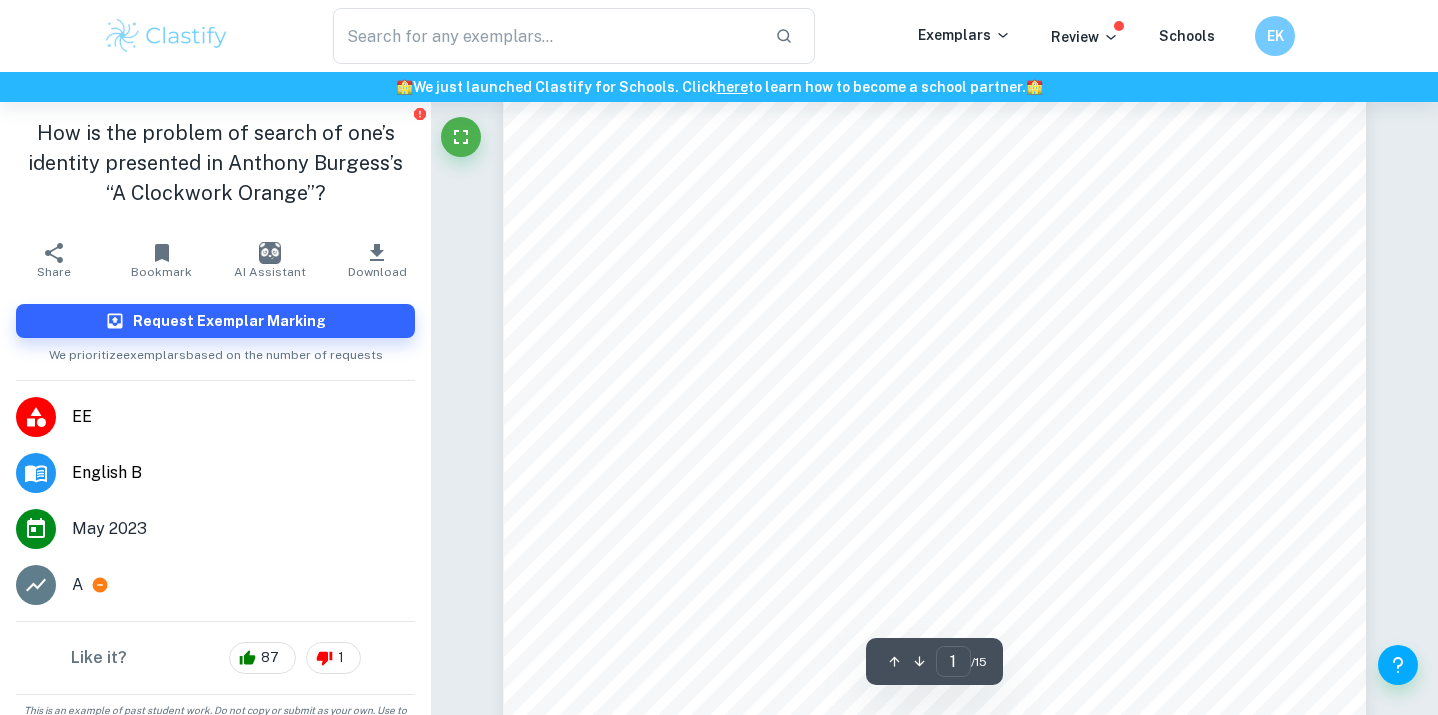 scroll, scrollTop: 504, scrollLeft: 0, axis: vertical 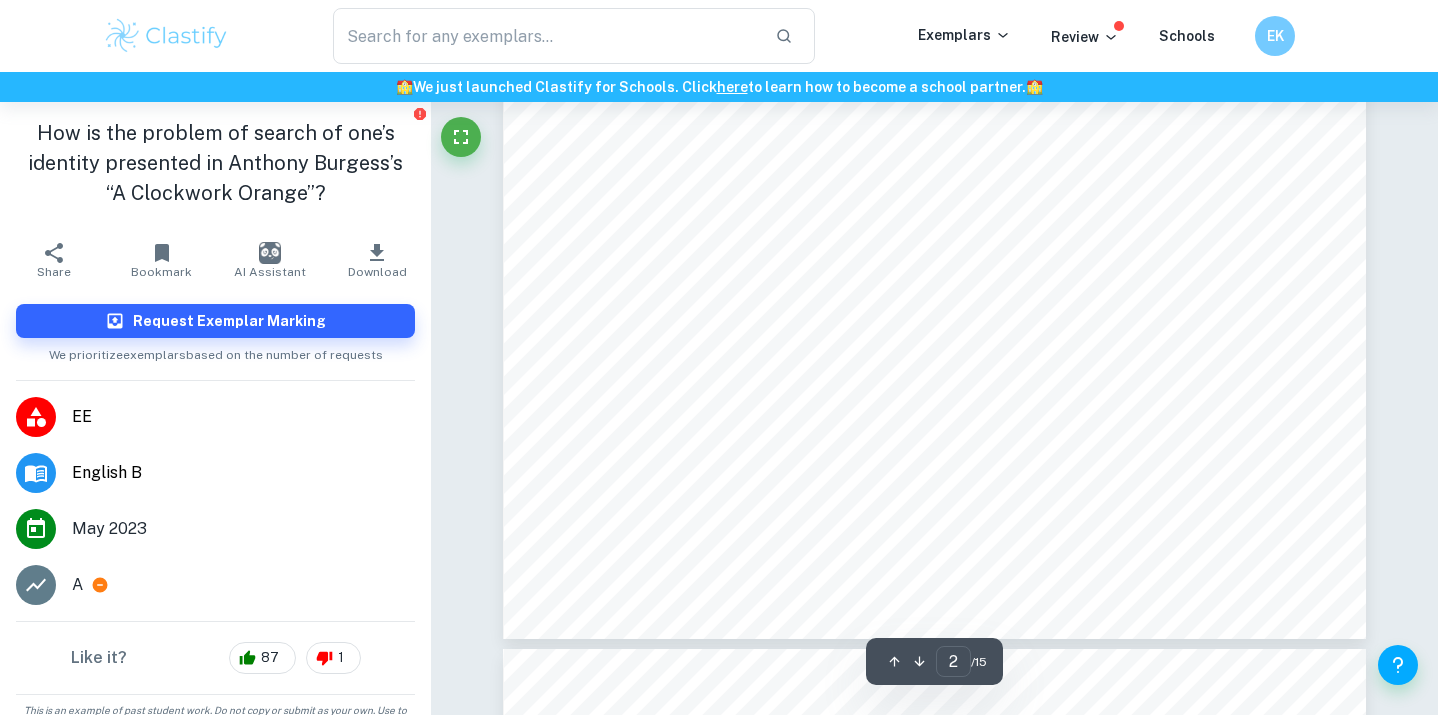 type on "3" 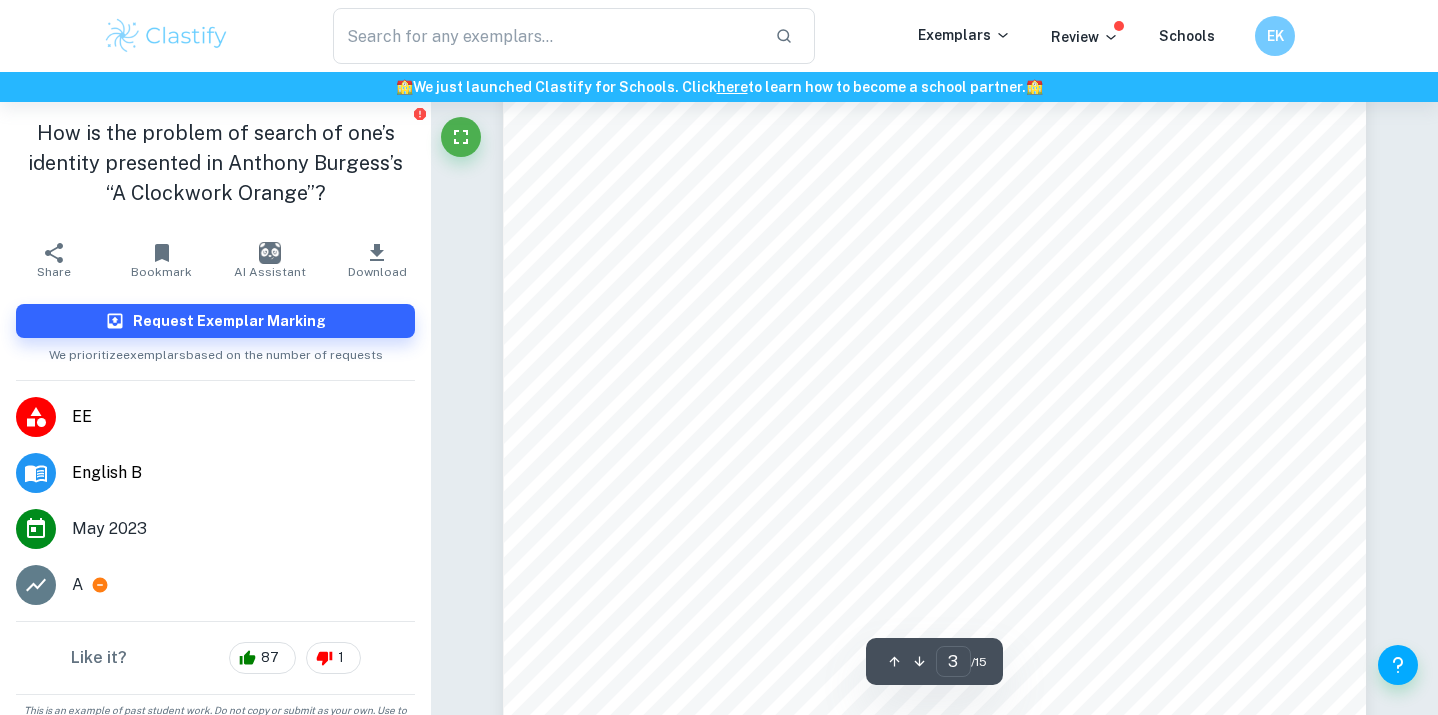 scroll, scrollTop: 2690, scrollLeft: 0, axis: vertical 